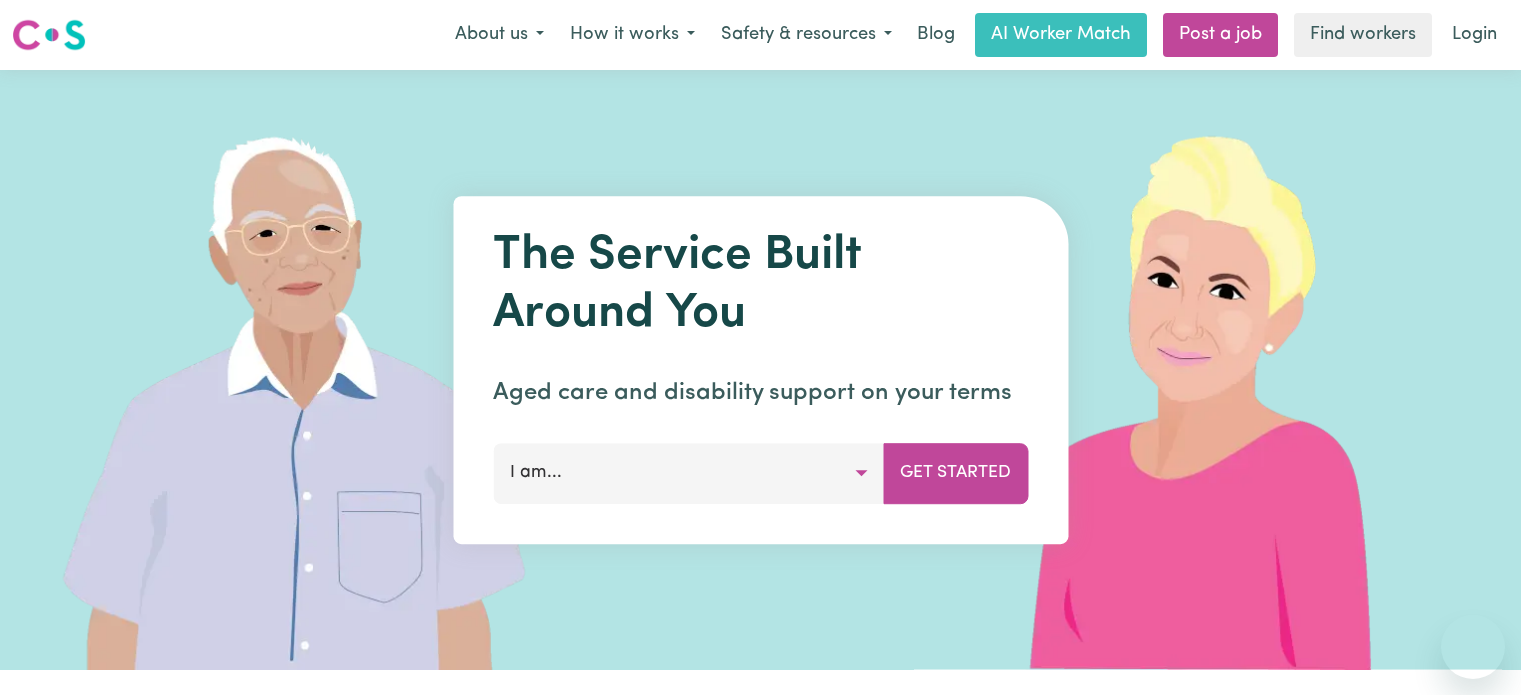 scroll, scrollTop: 0, scrollLeft: 0, axis: both 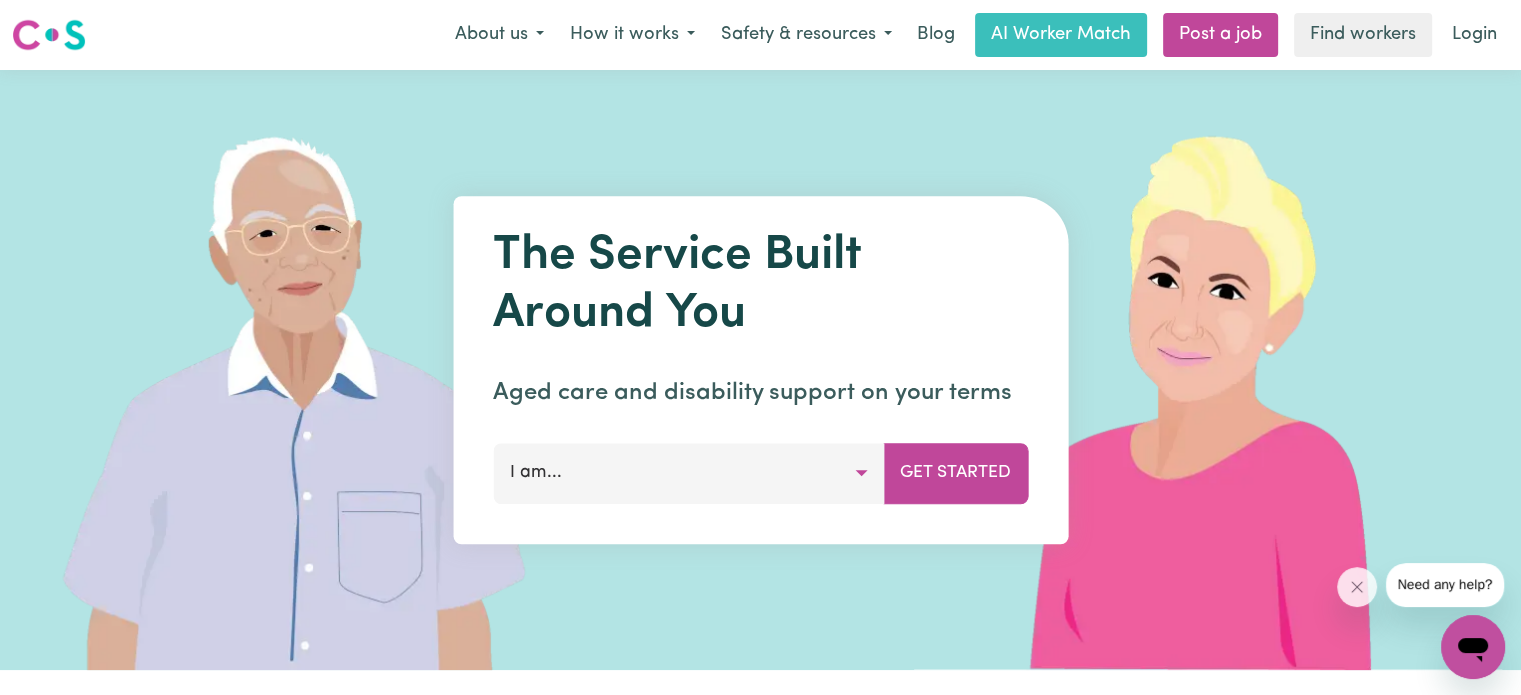 click on "I am..." at bounding box center [688, 473] 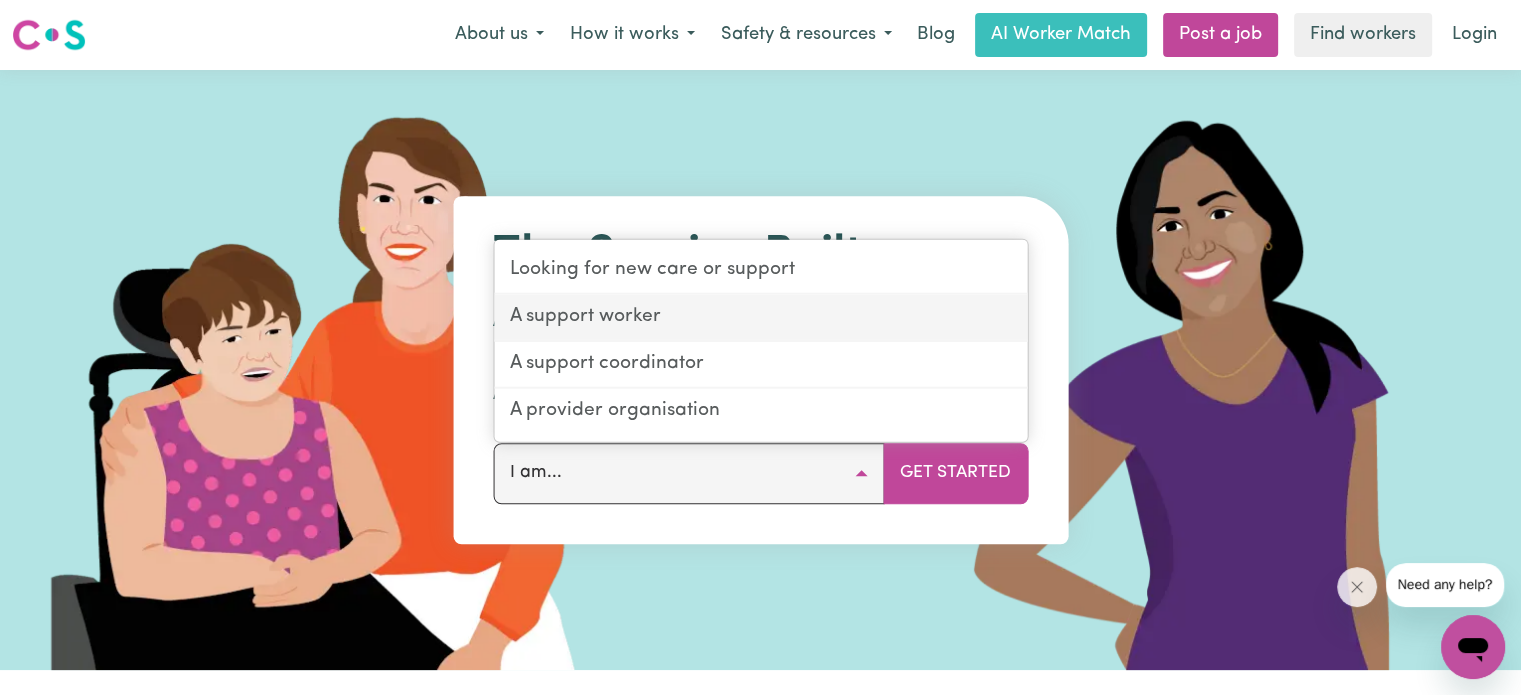 click on "A support worker" at bounding box center (760, 318) 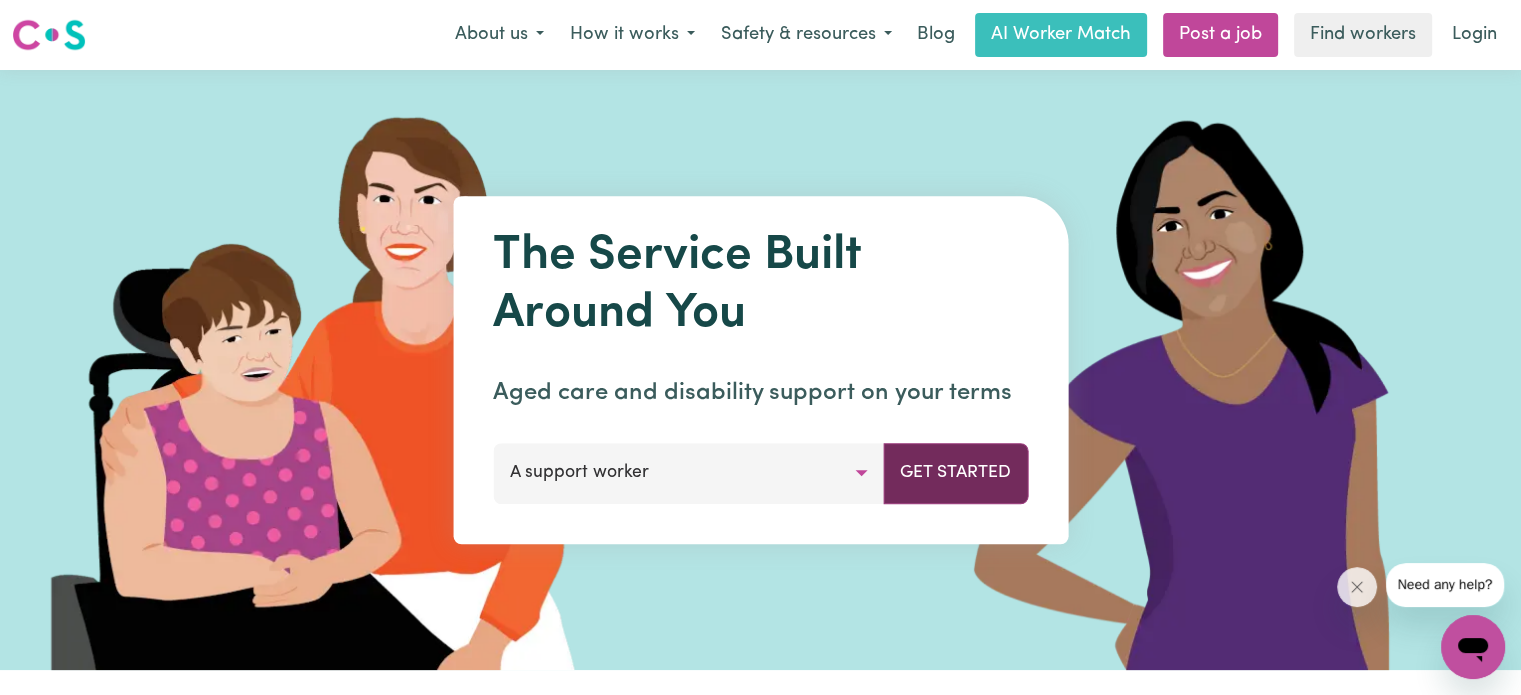 click on "Get Started" at bounding box center (955, 473) 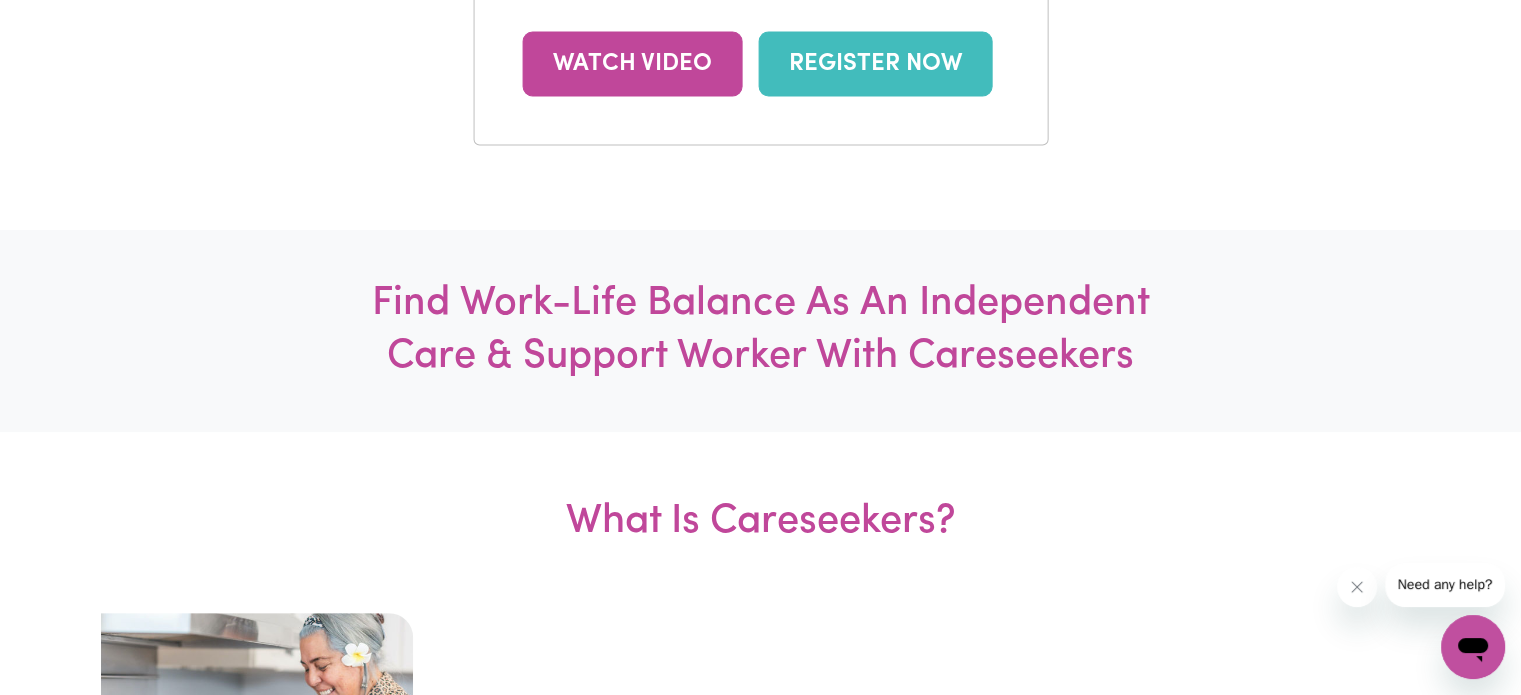 scroll, scrollTop: 338, scrollLeft: 0, axis: vertical 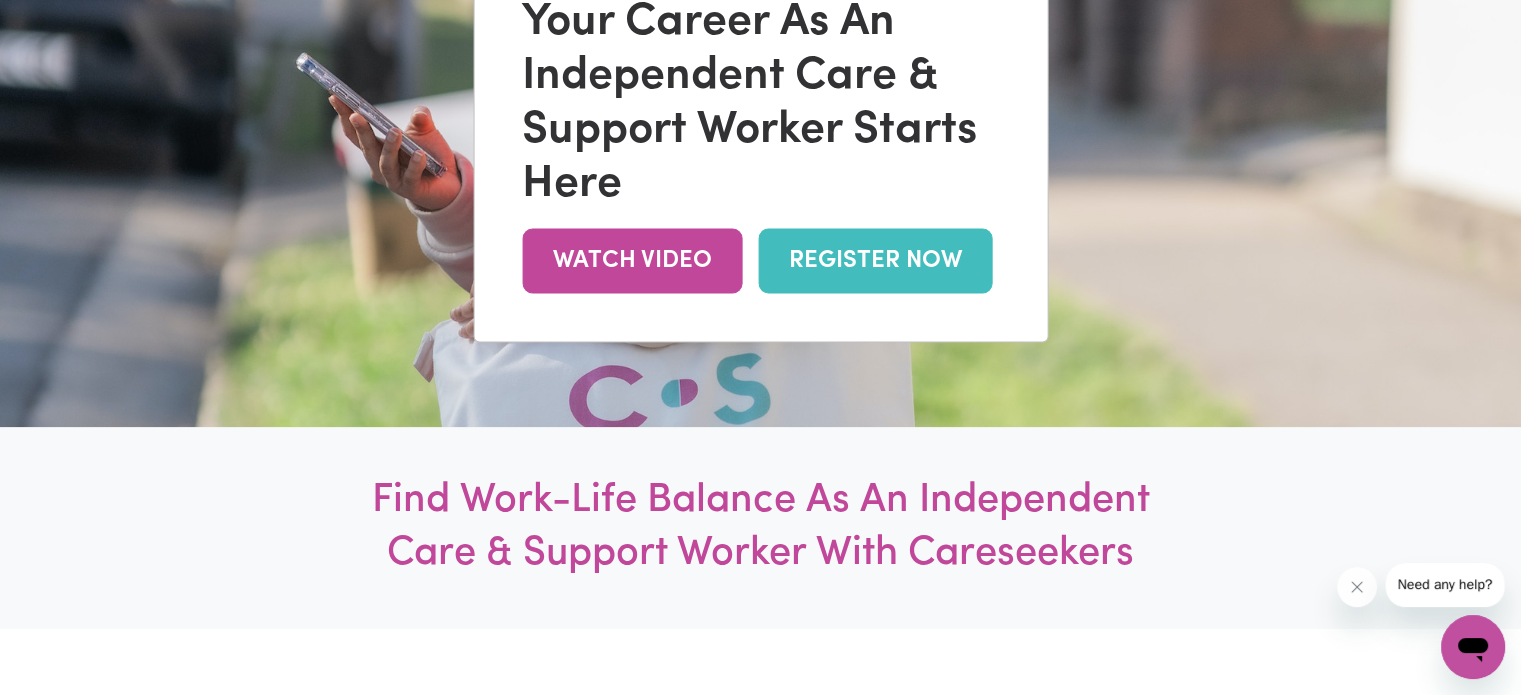 click on "REGISTER NOW" at bounding box center [875, 260] 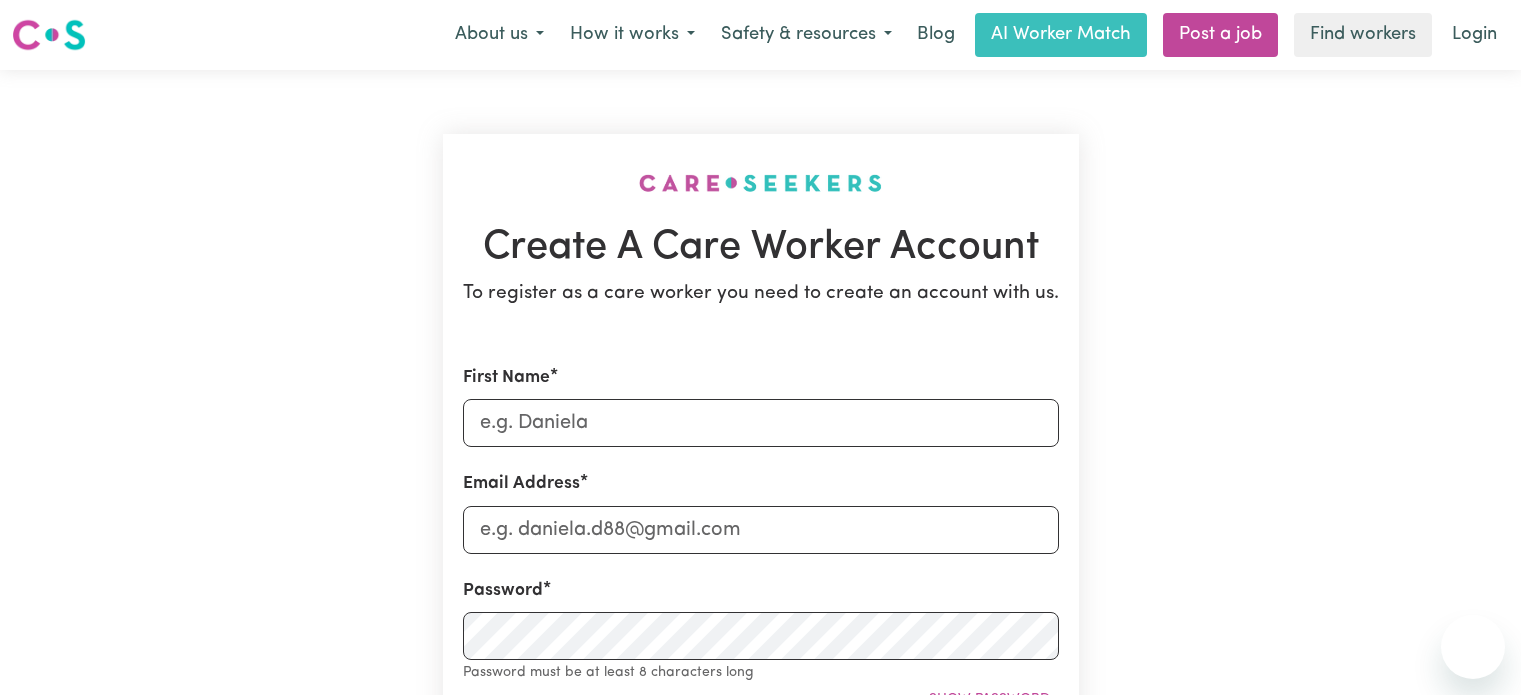 scroll, scrollTop: 0, scrollLeft: 0, axis: both 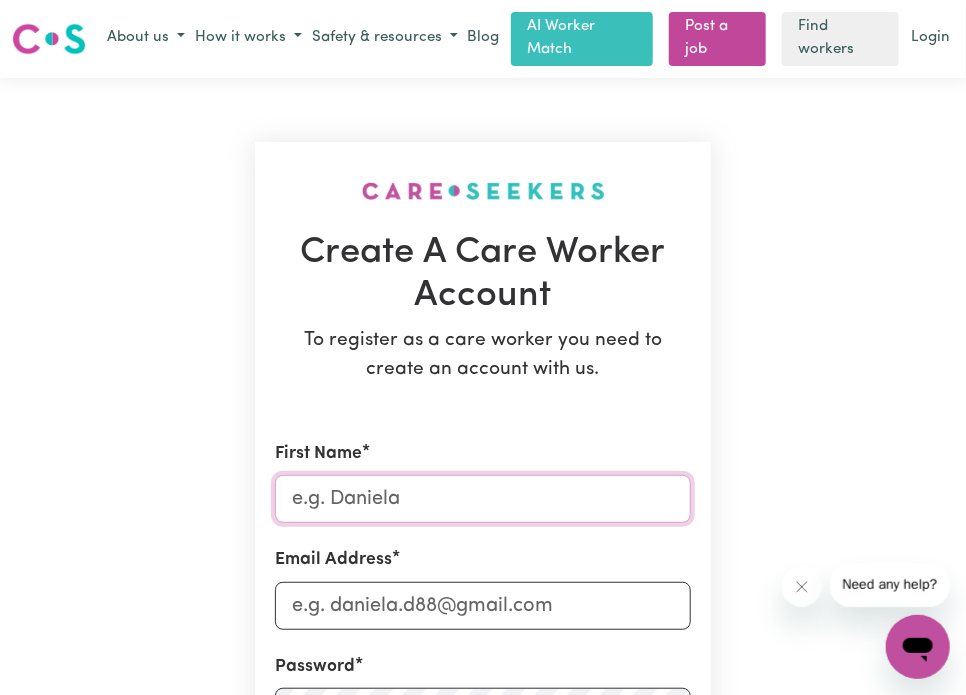 click on "First Name" at bounding box center [483, 499] 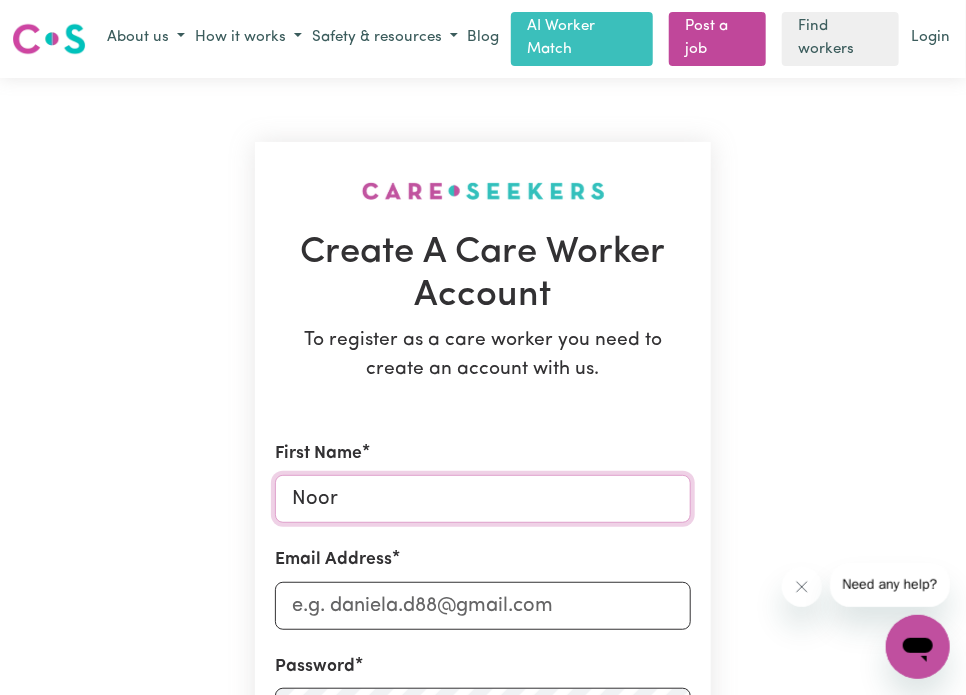 type on "Noor" 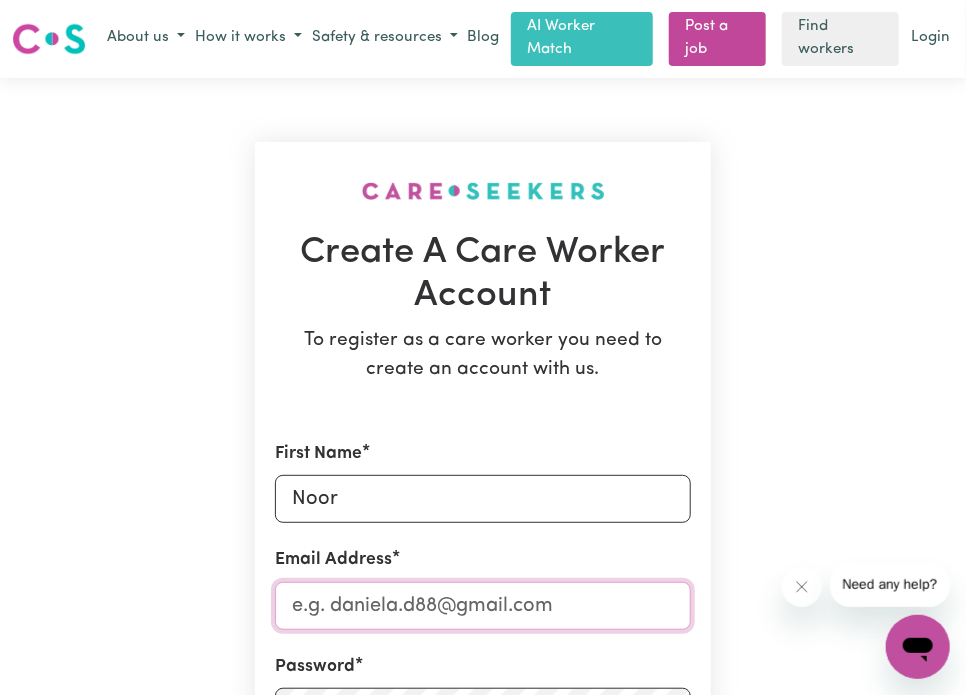click on "Email Address" at bounding box center [483, 606] 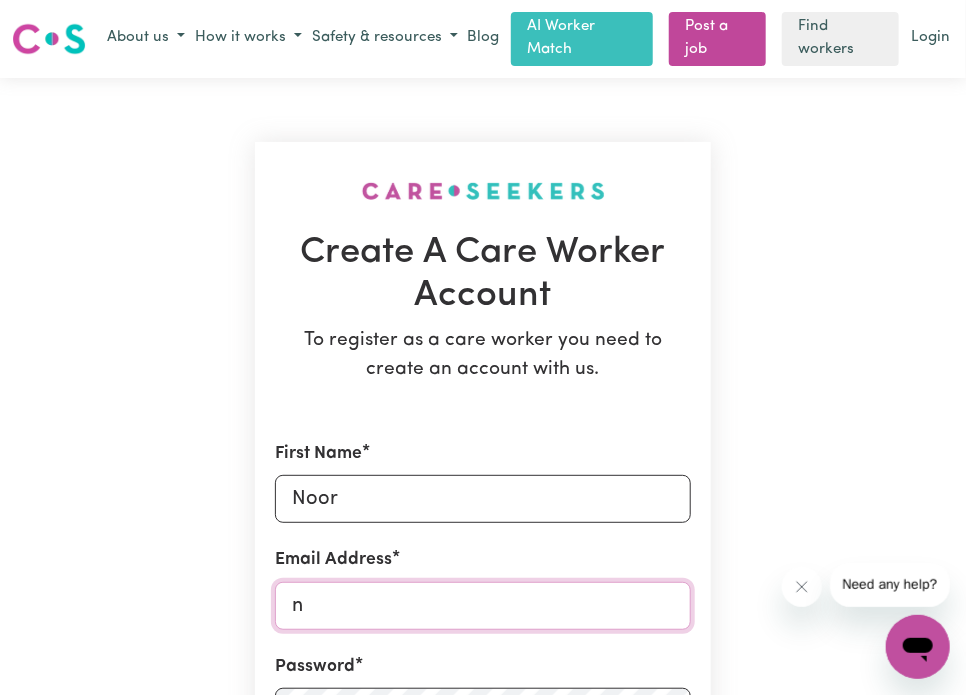 type on "noooors0999@gmail.com" 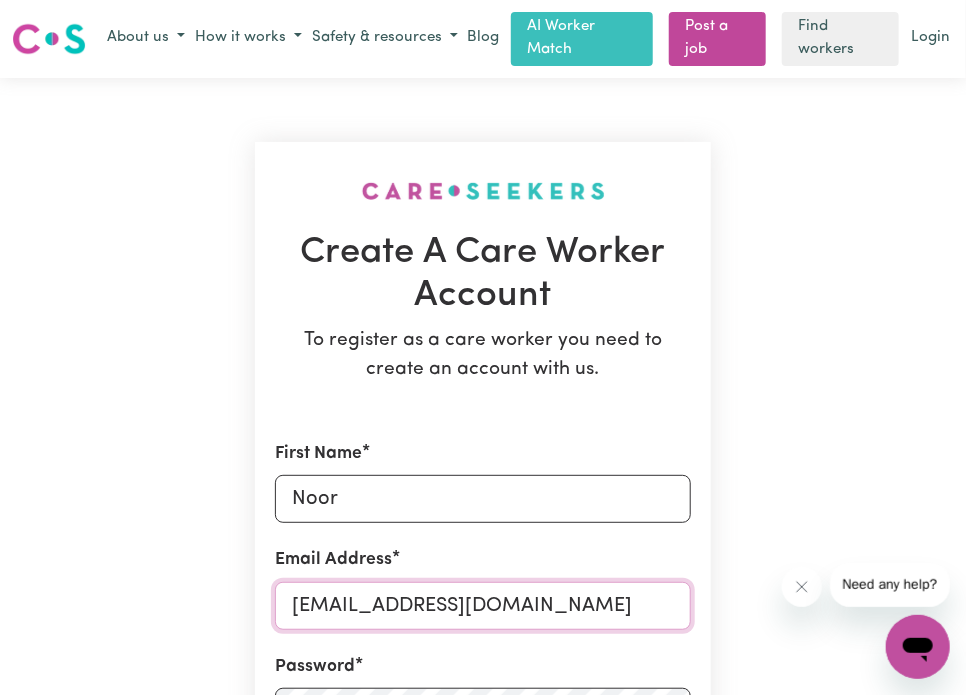 scroll, scrollTop: 232, scrollLeft: 0, axis: vertical 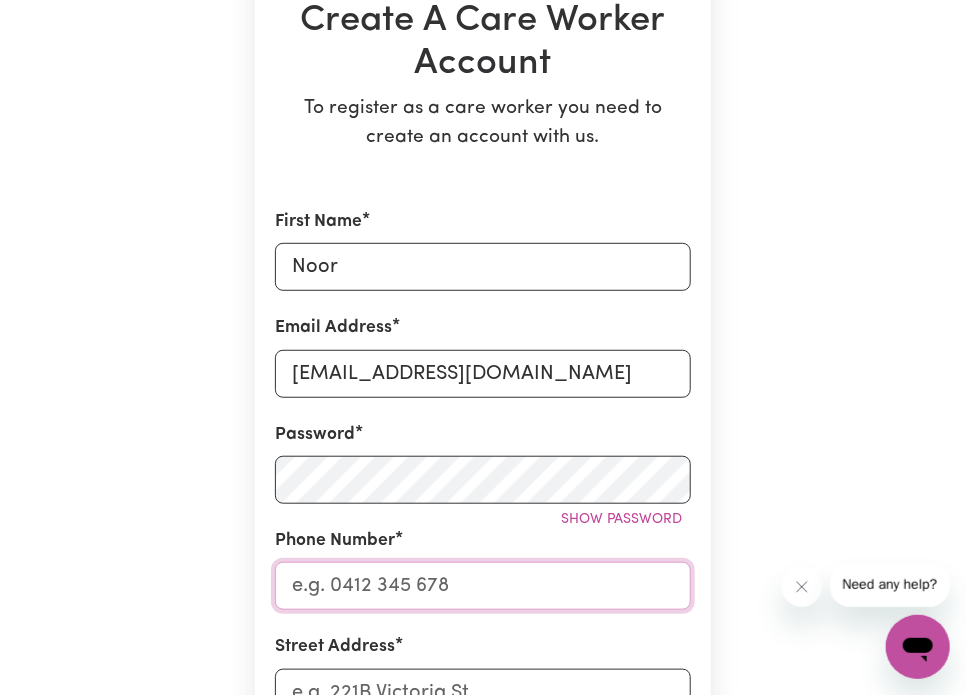 click on "Phone Number" at bounding box center [483, 586] 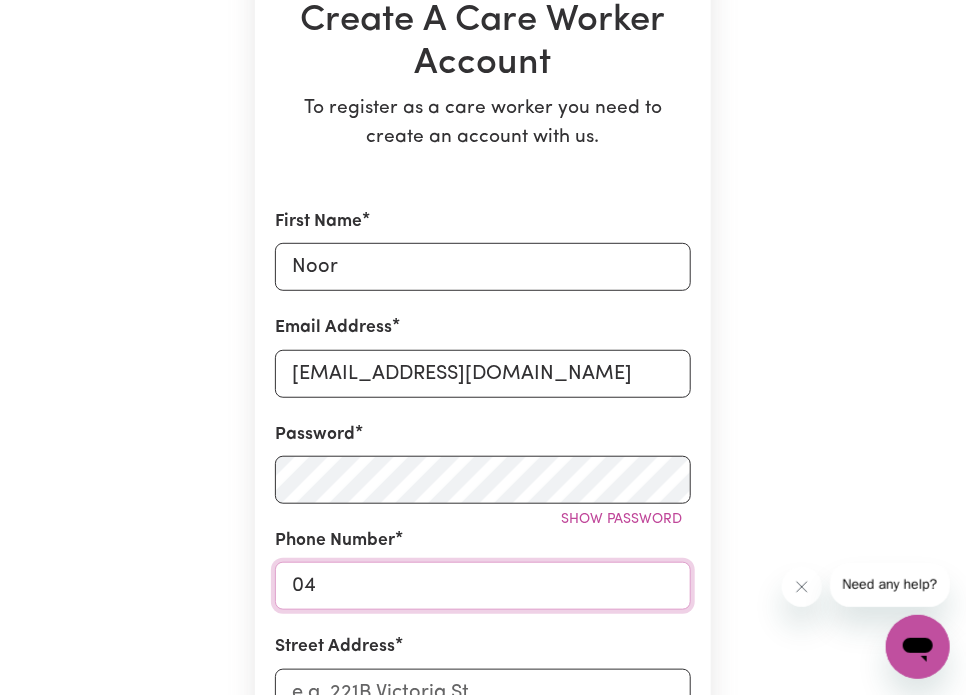 type on "0411987247" 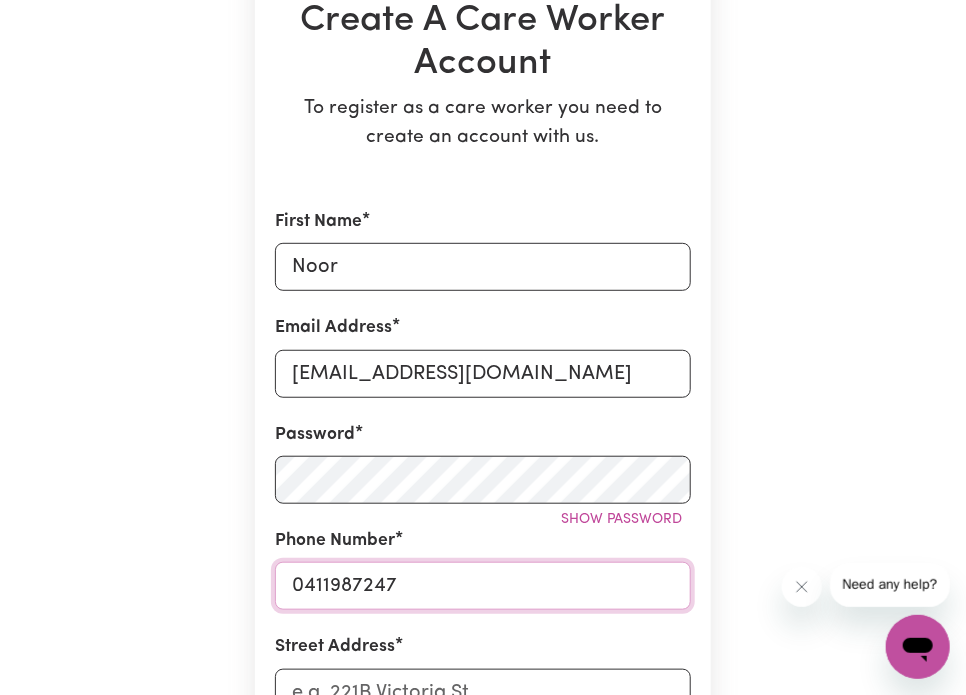 scroll, scrollTop: 528, scrollLeft: 0, axis: vertical 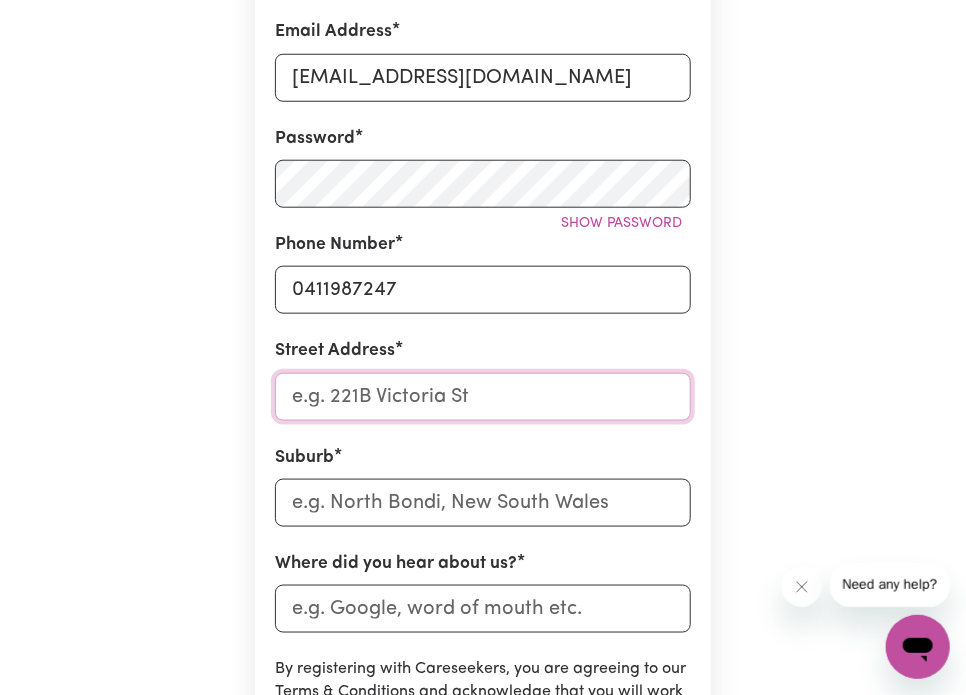 click on "Street Address" at bounding box center (483, 397) 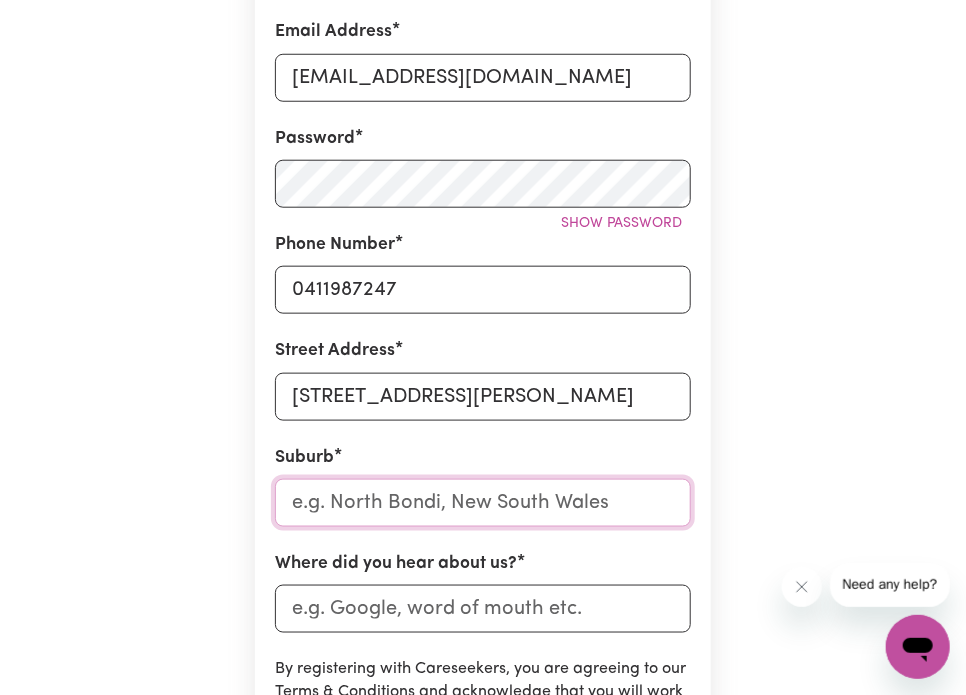 click at bounding box center (483, 503) 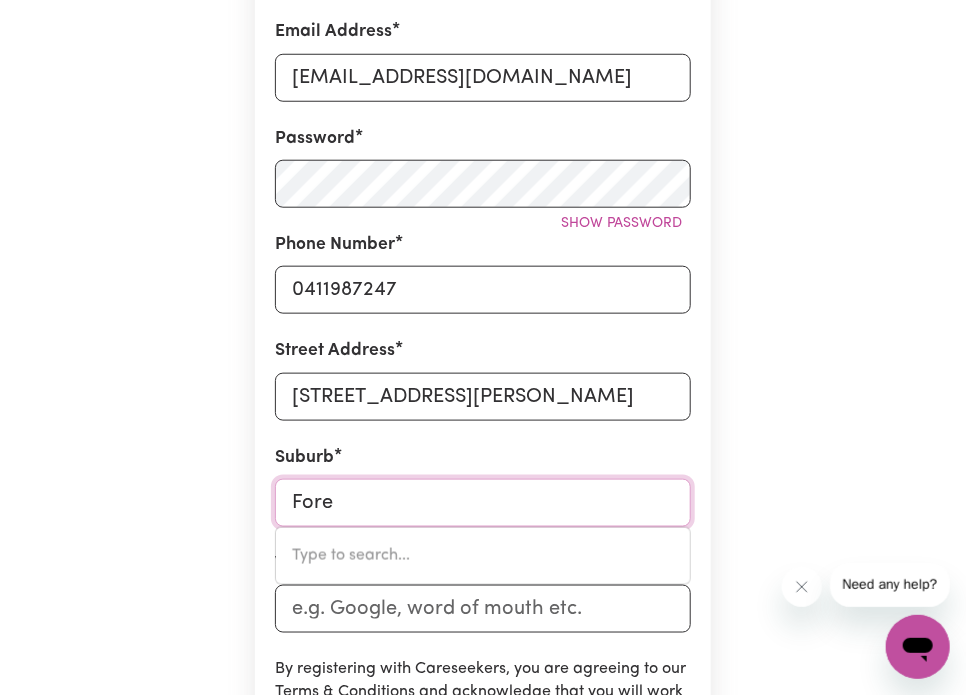 type on "Fores" 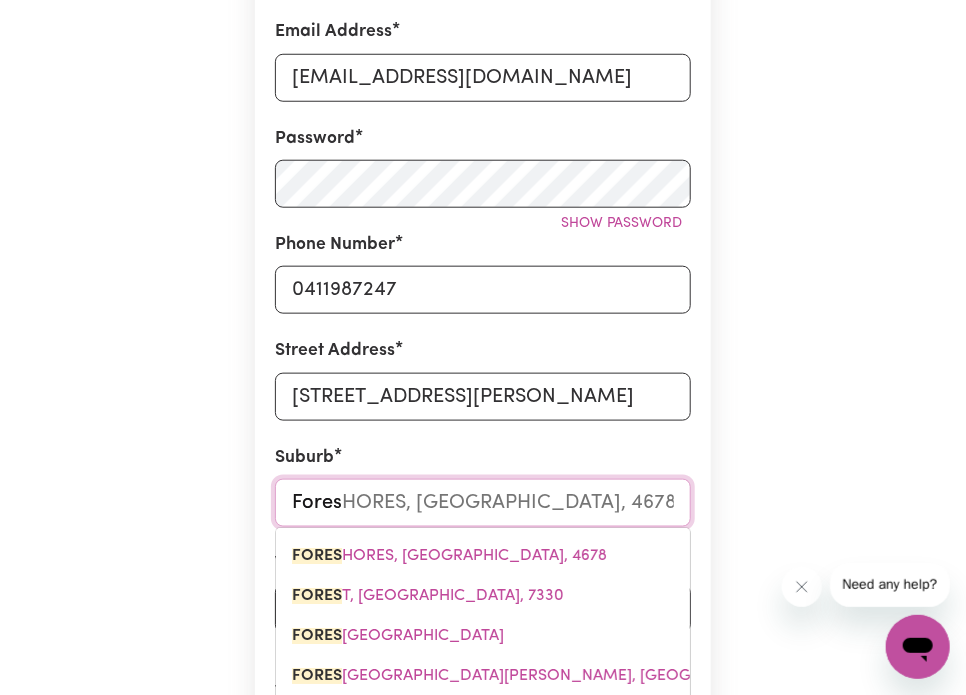 type on "Forest" 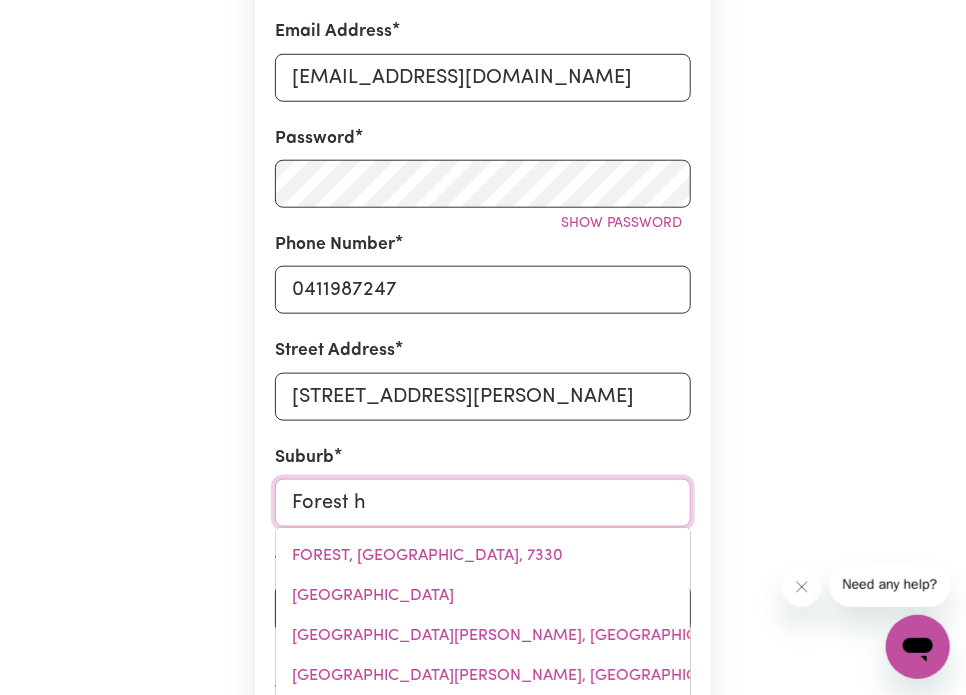 type on "Forest hi" 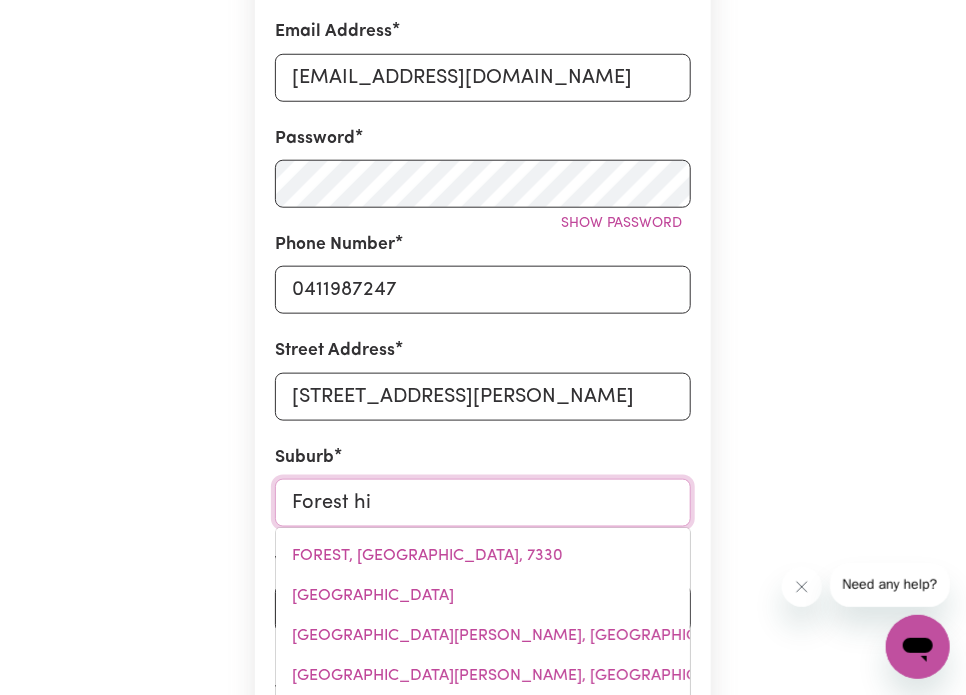 type on "Forest hiLL, New South Wales, 2651" 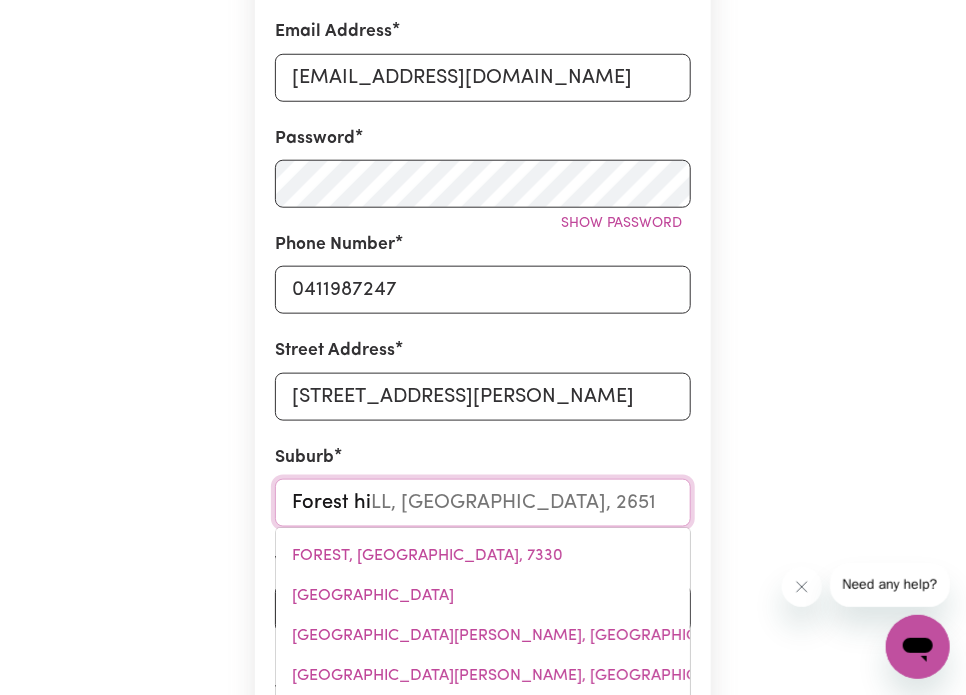 type on "Forest hil" 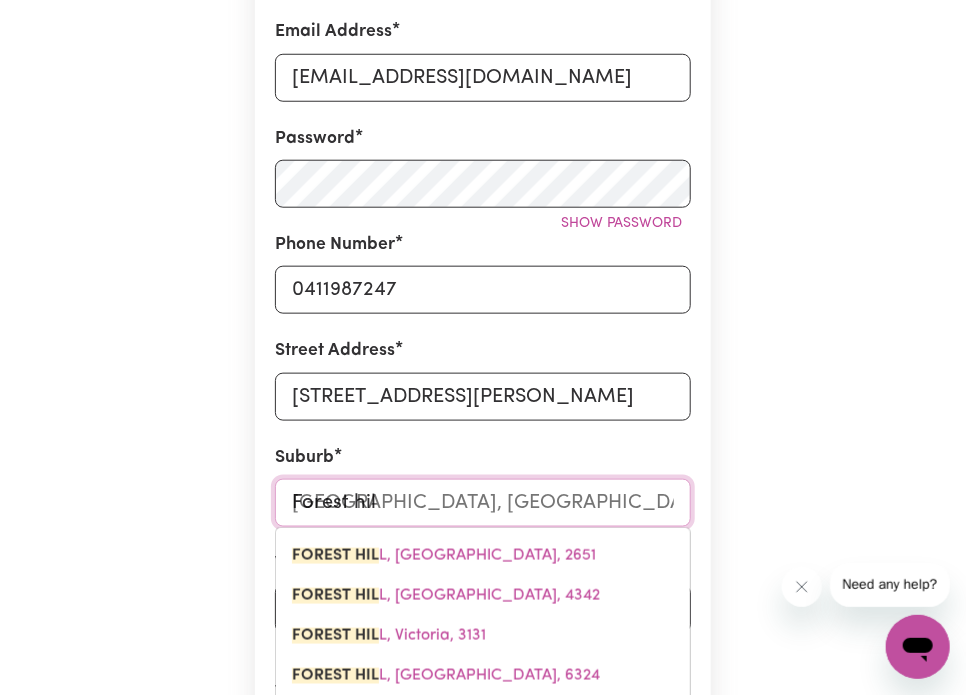 type on "Forest hill" 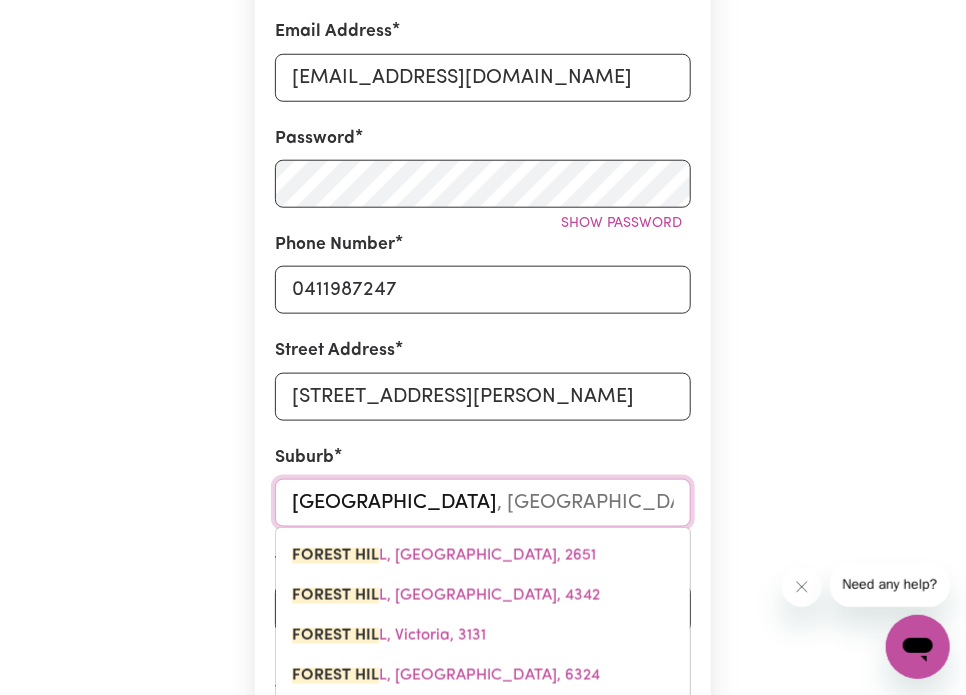 type on "Forest hill, New South Wales, 2651" 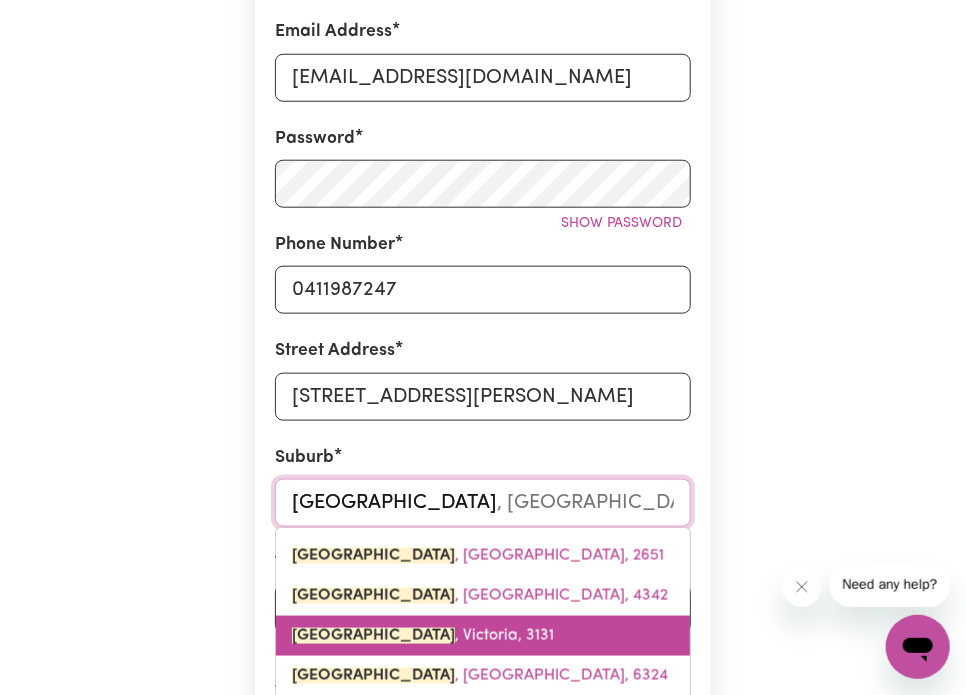 click on "FOREST HILL , Victoria, 3131" at bounding box center [483, 636] 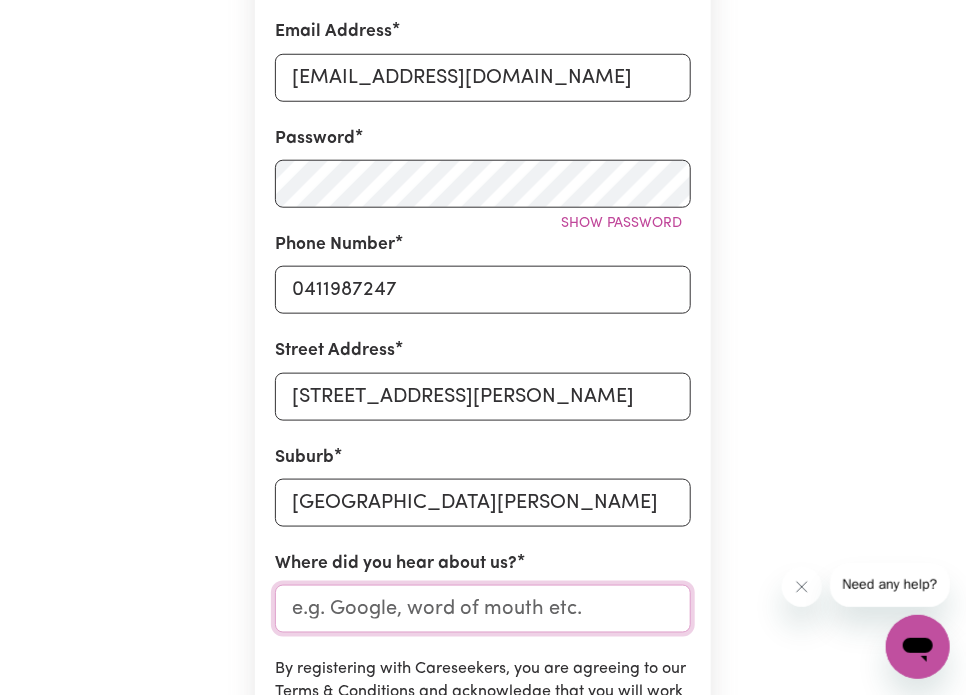 click on "Where did you hear about us?" at bounding box center (483, 609) 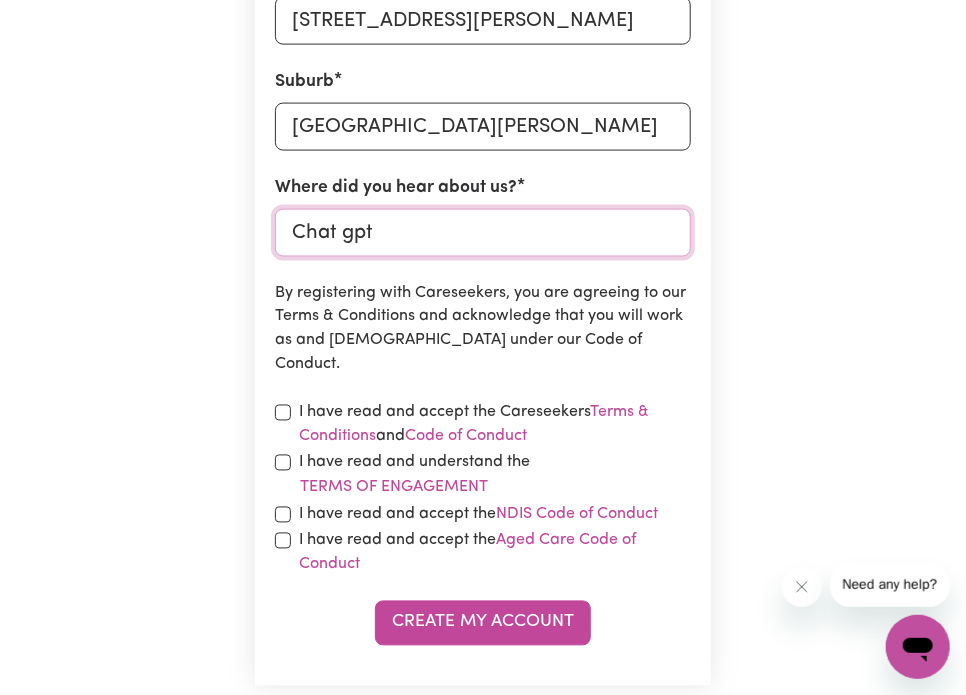 scroll, scrollTop: 914, scrollLeft: 0, axis: vertical 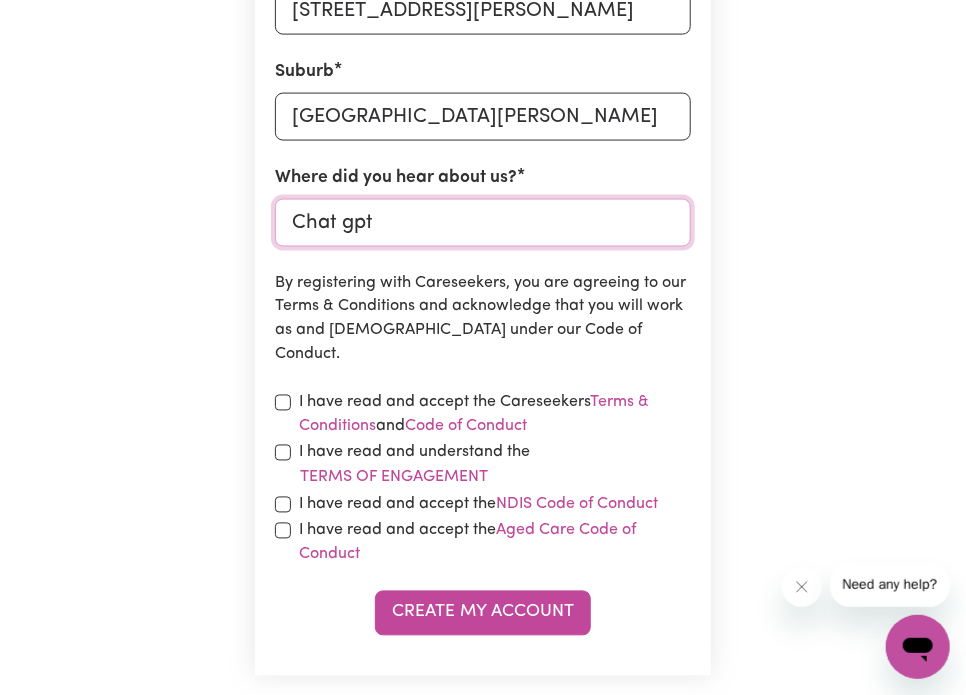 type on "Chat gpt" 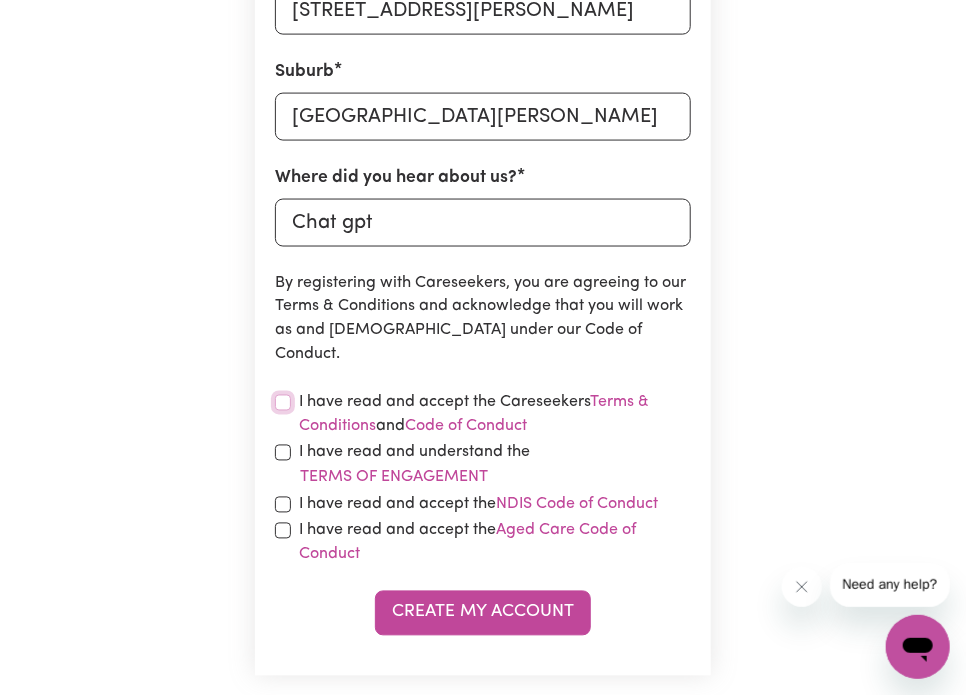 click at bounding box center [283, 403] 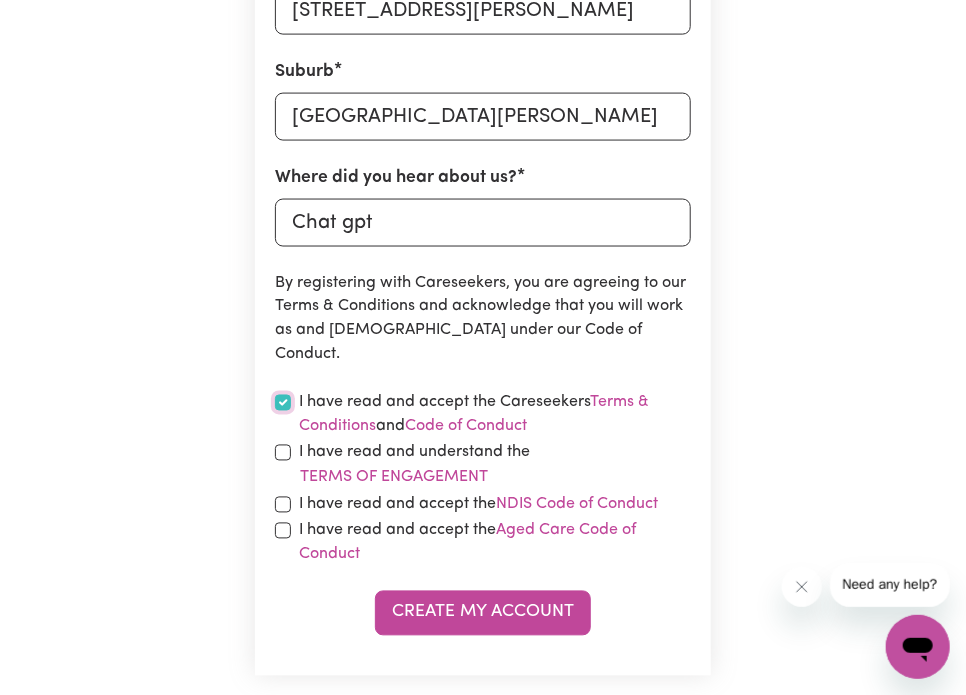 checkbox on "true" 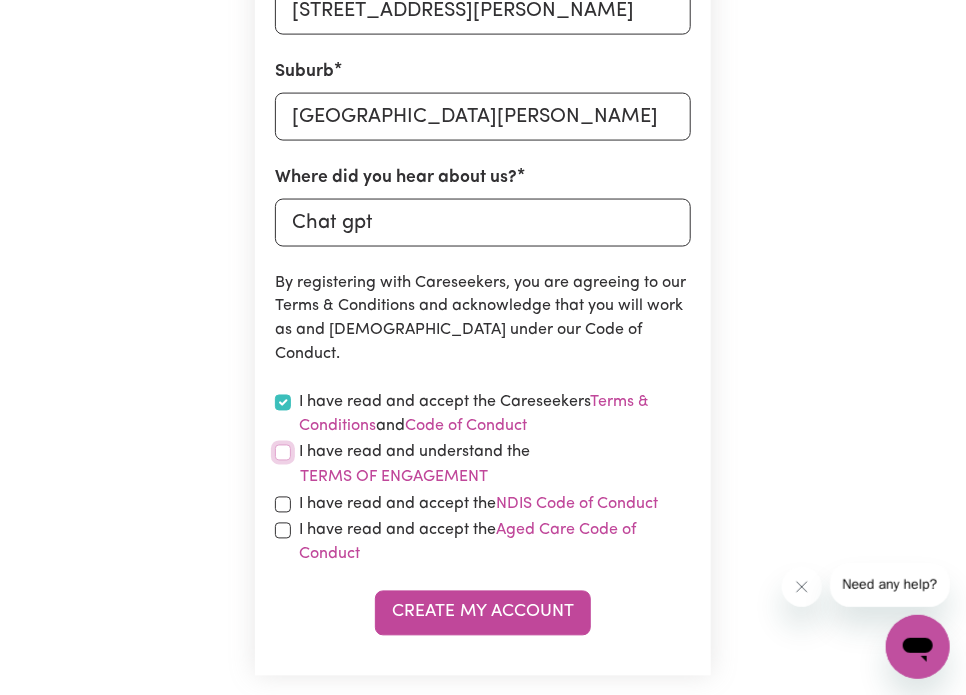 click at bounding box center [283, 453] 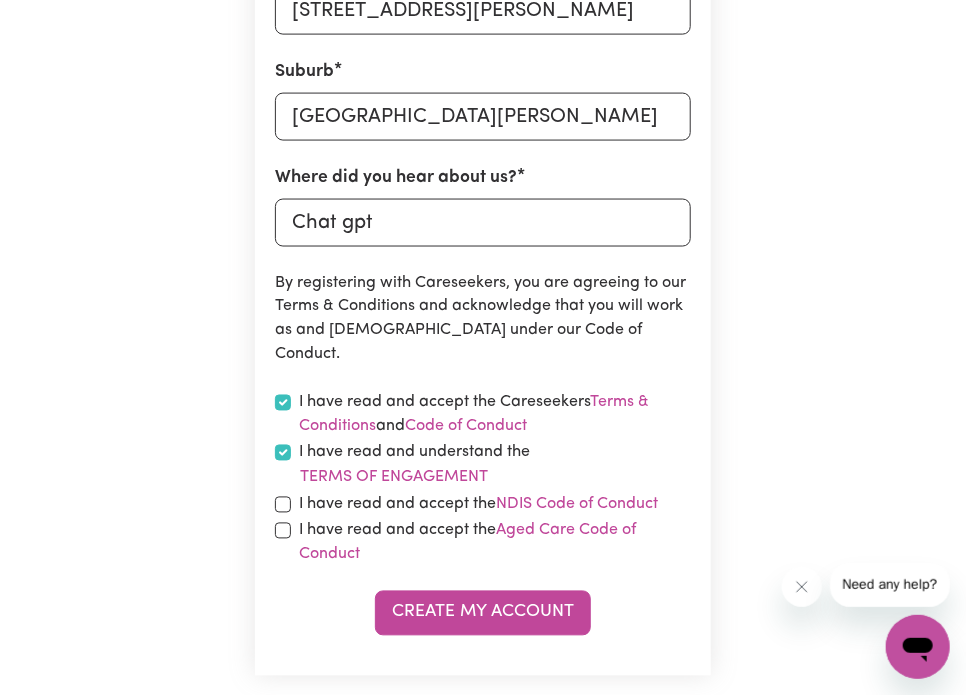 checkbox on "true" 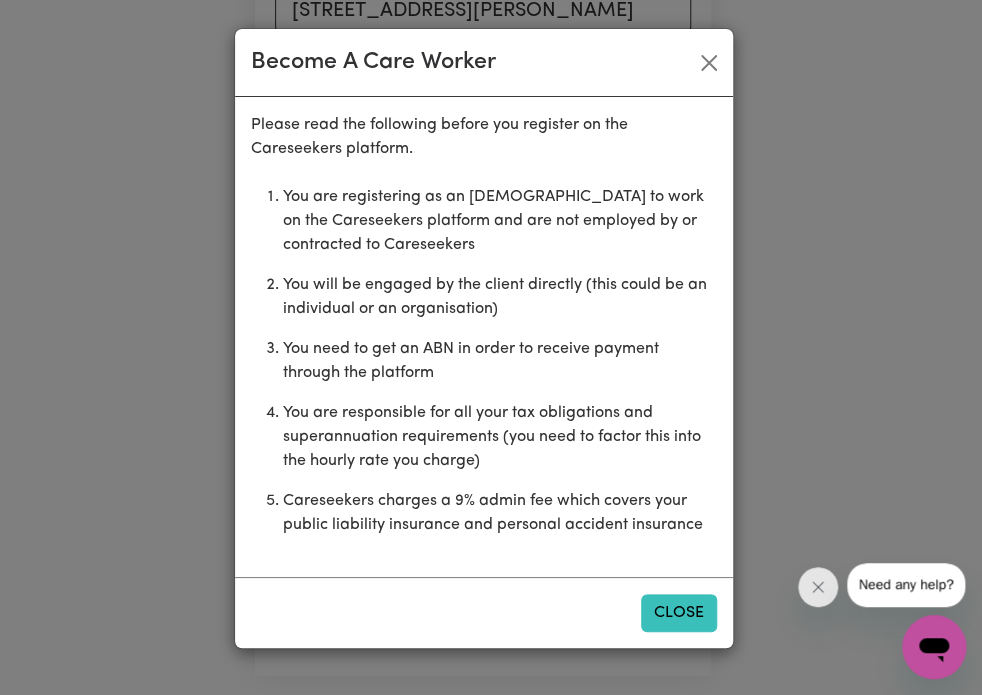 click on "Close" at bounding box center (679, 613) 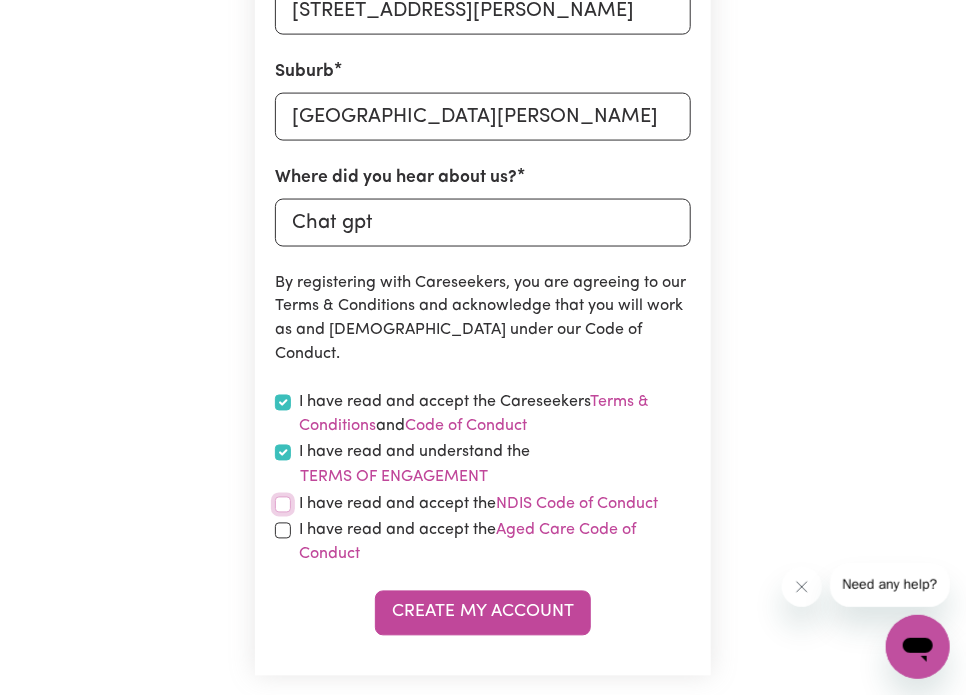 click at bounding box center (283, 505) 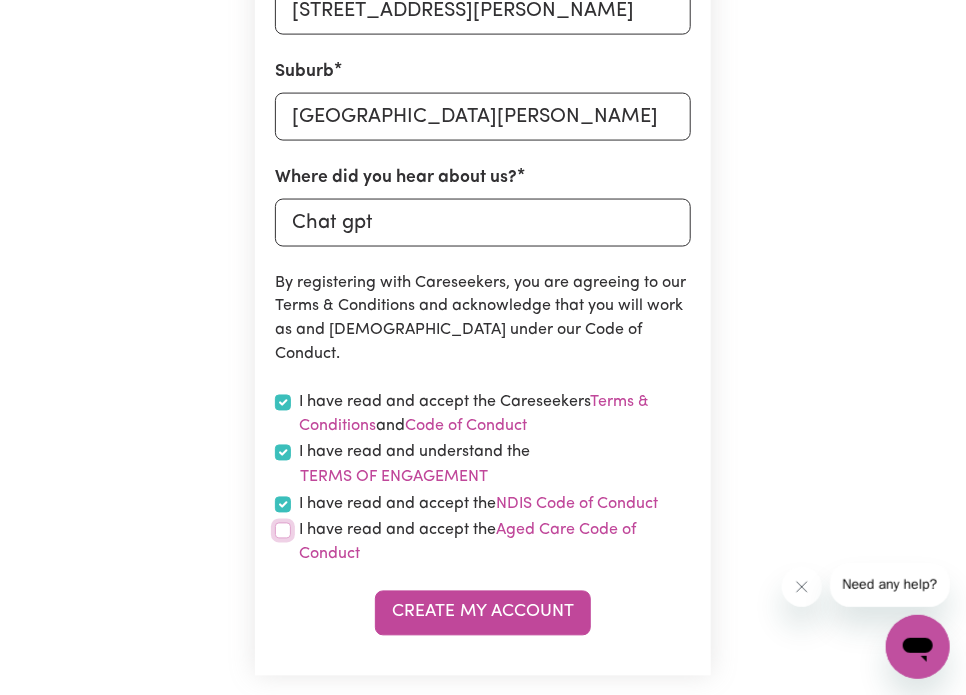 click at bounding box center (283, 531) 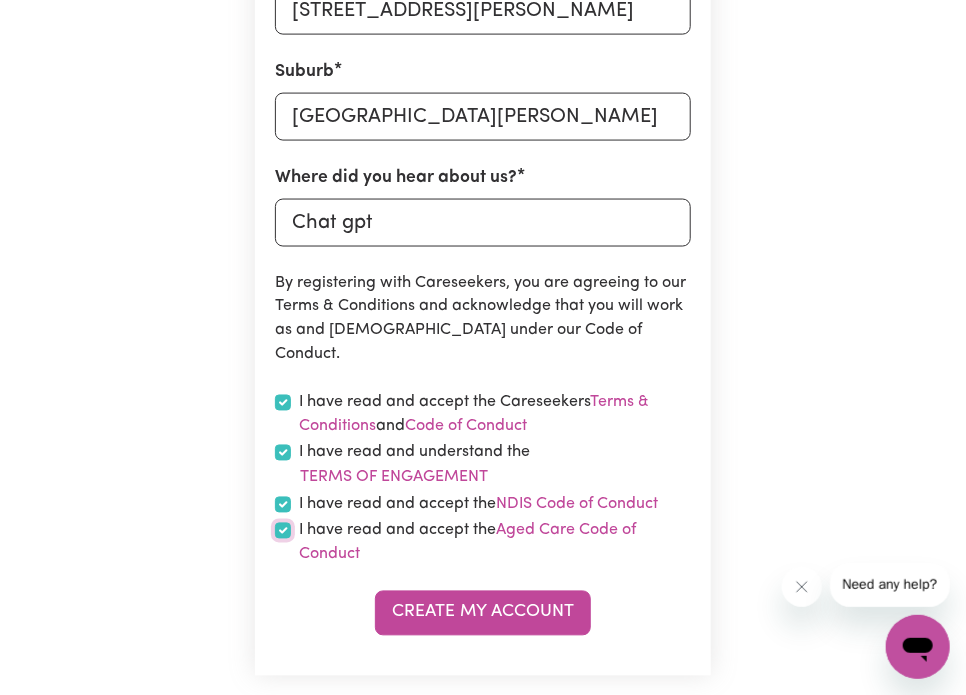 checkbox on "true" 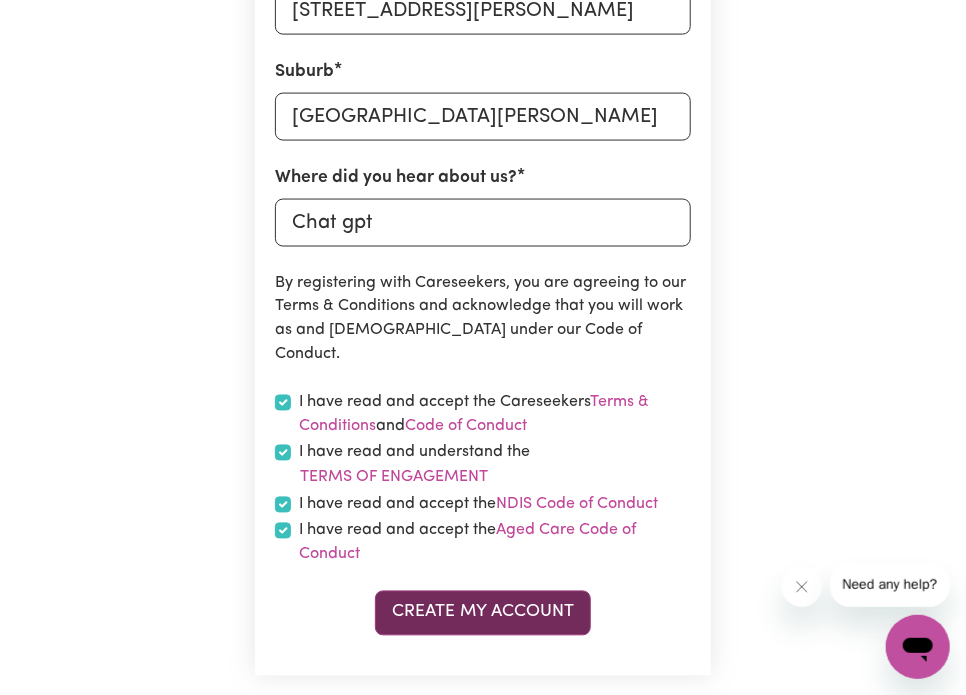 click on "Create My Account" at bounding box center (483, 613) 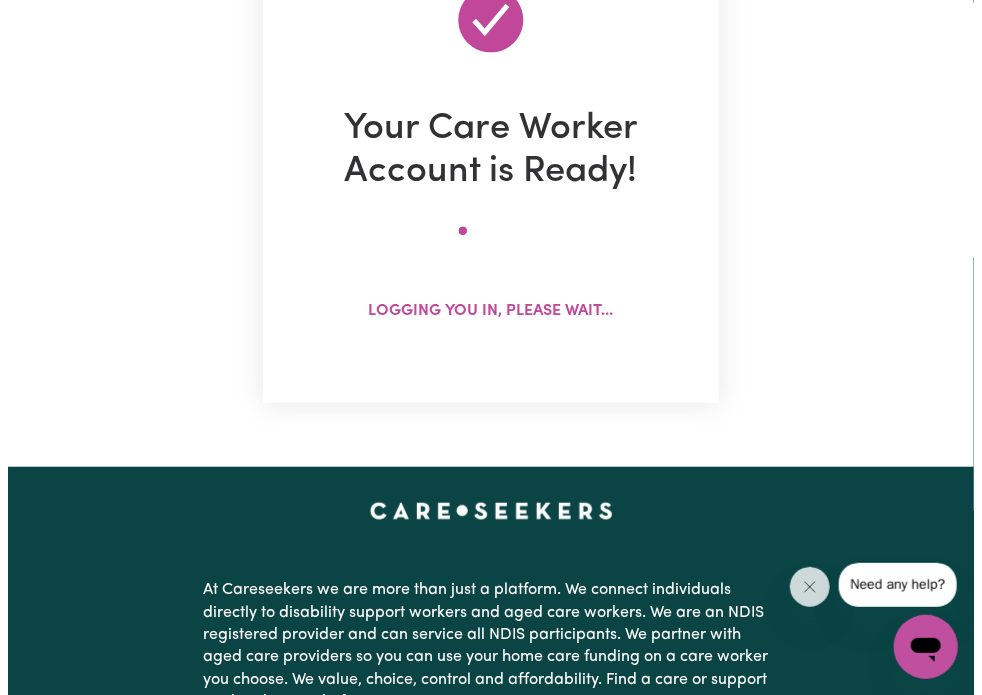 scroll, scrollTop: 224, scrollLeft: 0, axis: vertical 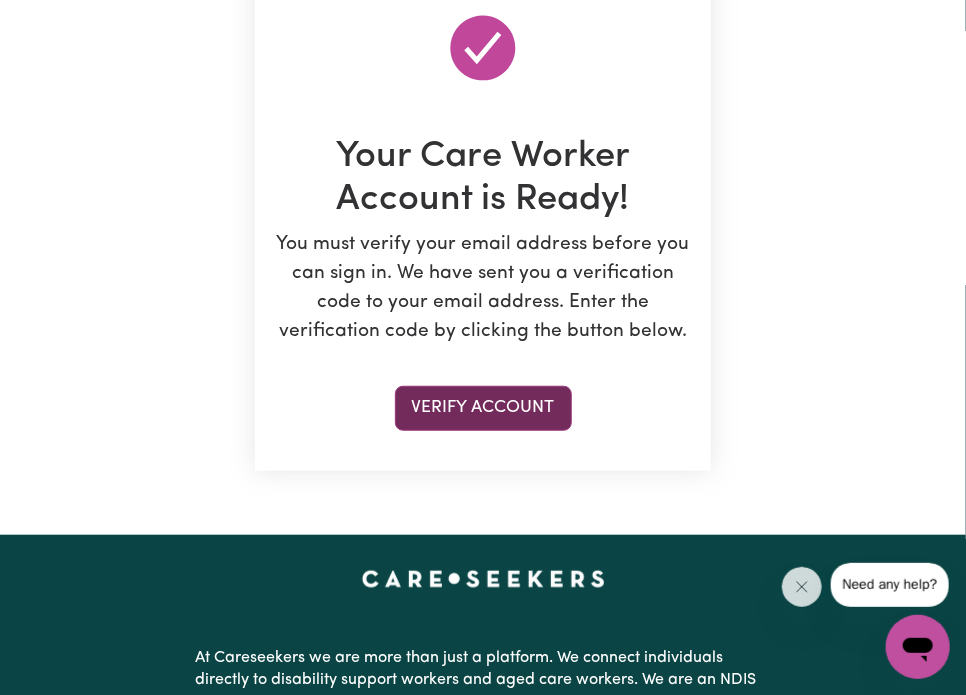 click on "Verify Account" at bounding box center (483, 408) 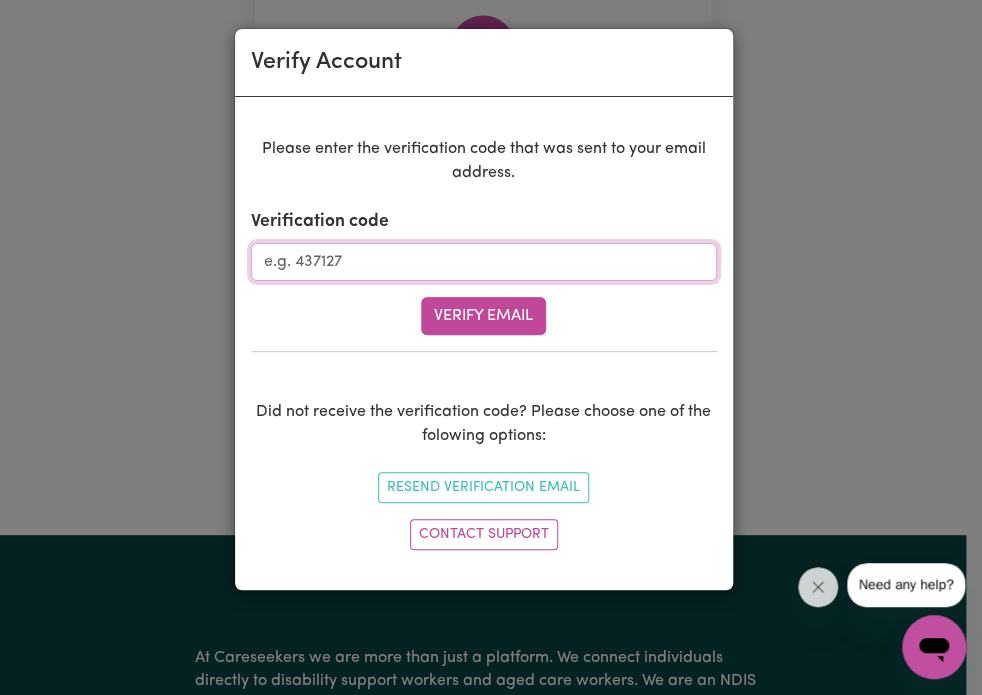 click on "Verification code" at bounding box center (484, 262) 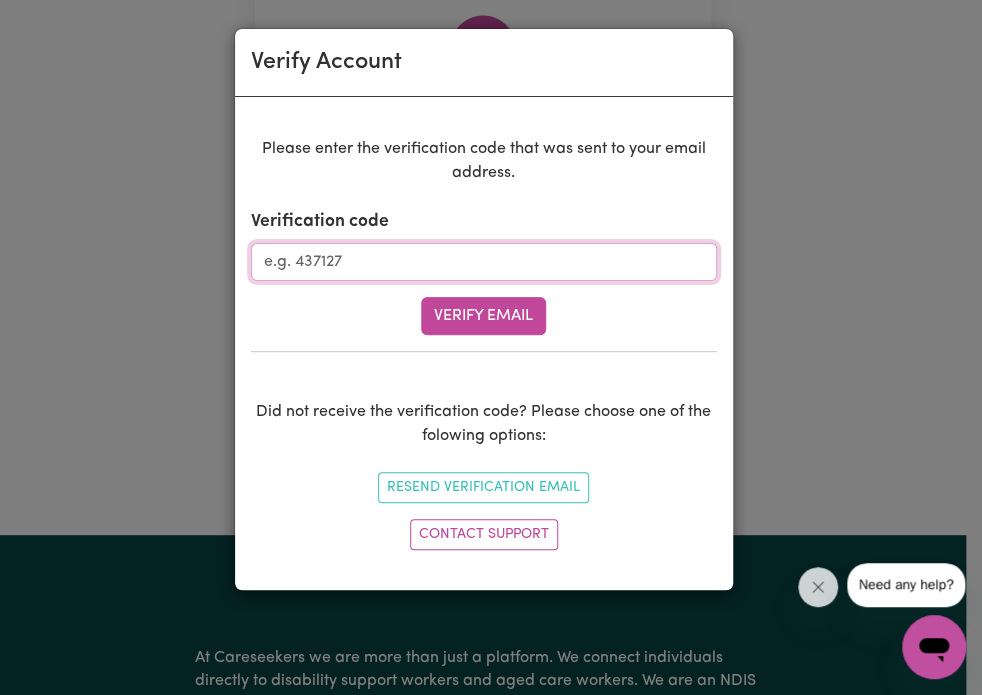 paste on "955317" 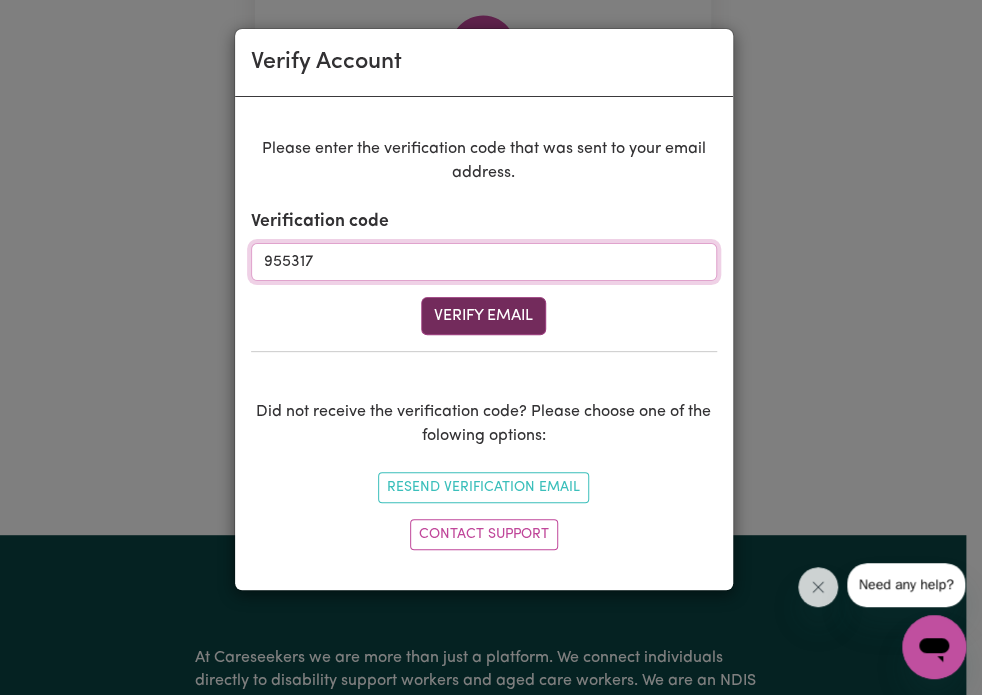 type on "955317" 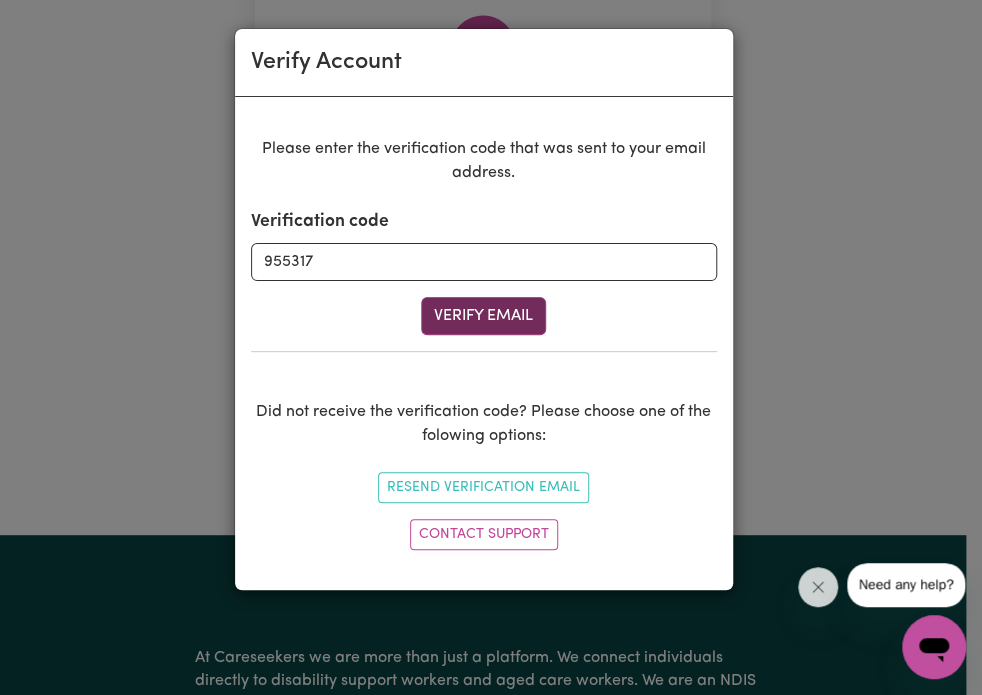 click on "Verify Email" at bounding box center [483, 316] 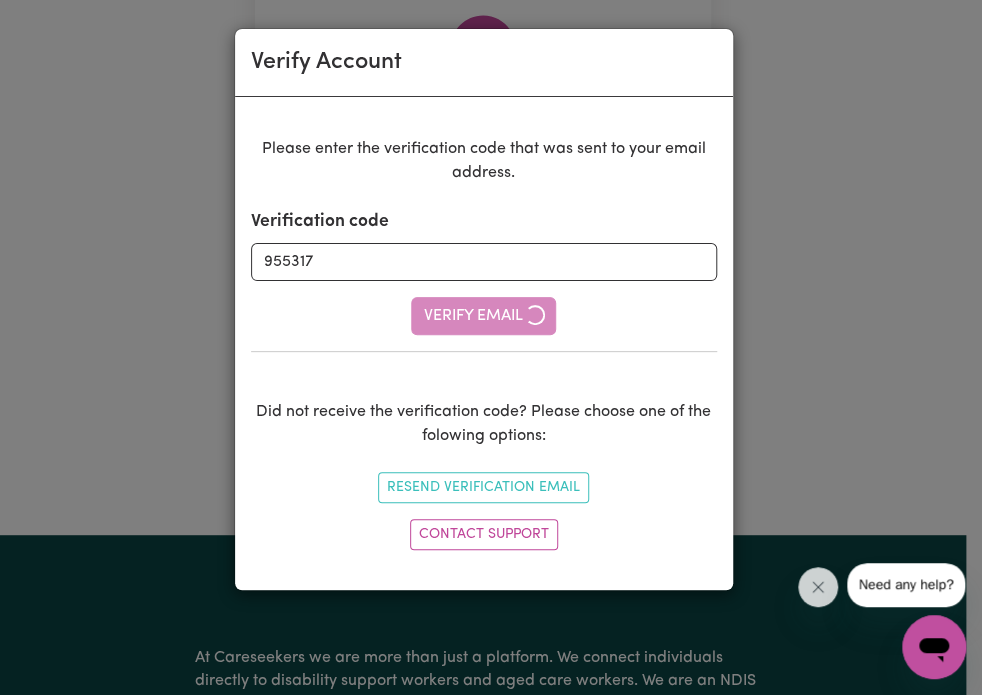 type 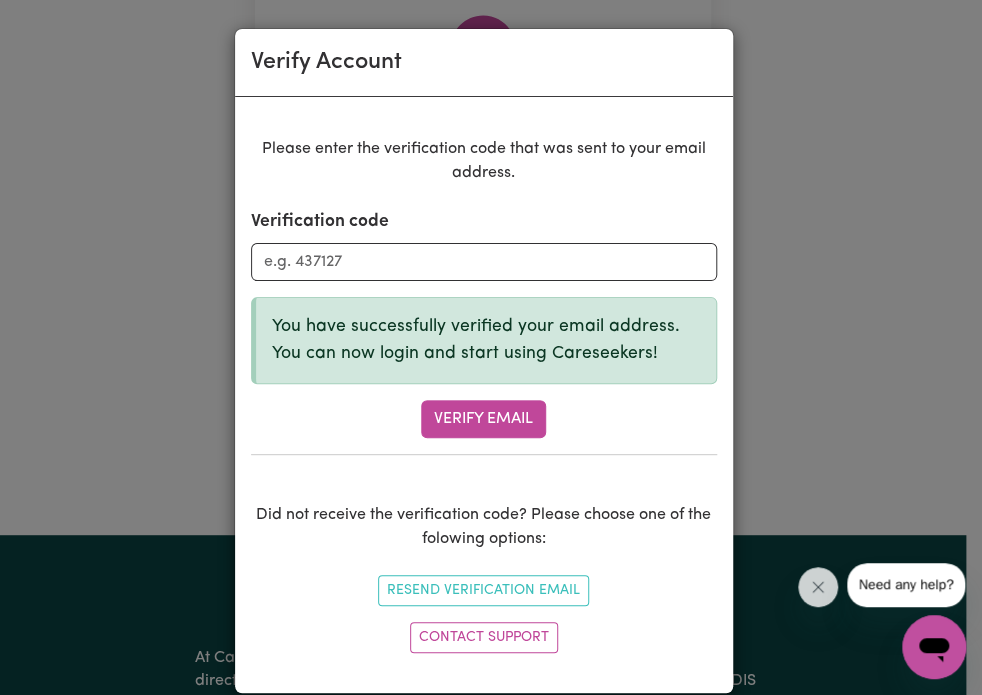 scroll, scrollTop: 24, scrollLeft: 0, axis: vertical 